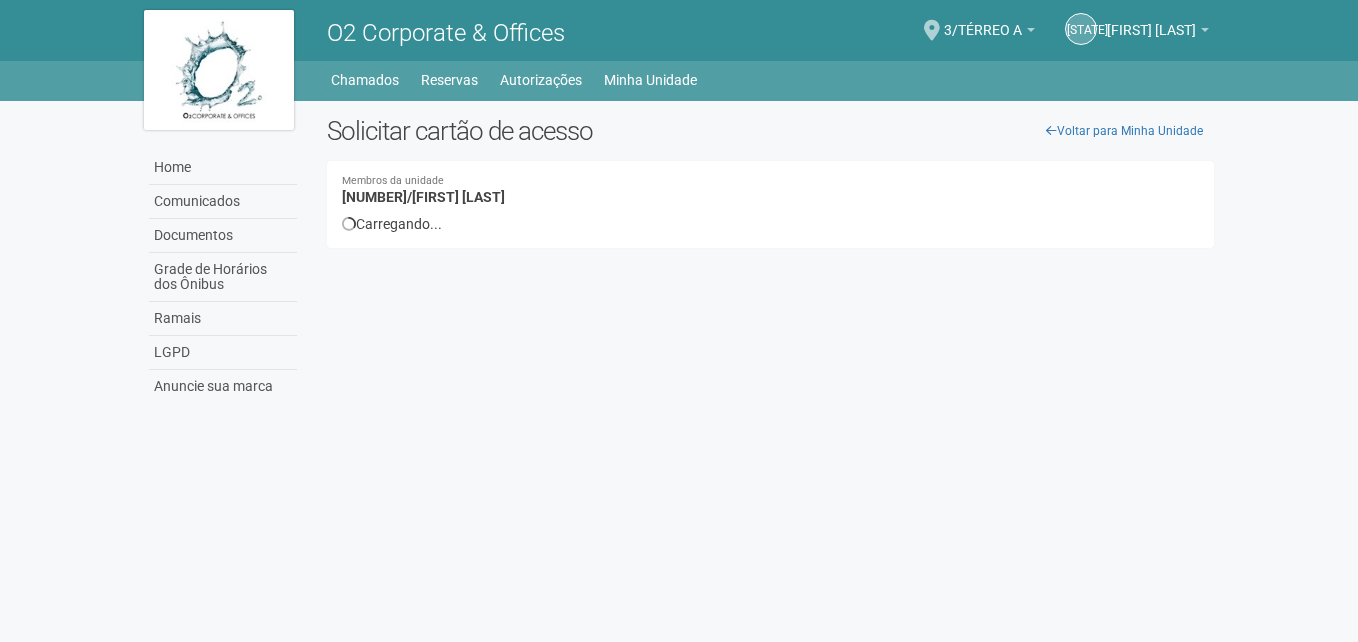 scroll, scrollTop: 0, scrollLeft: 0, axis: both 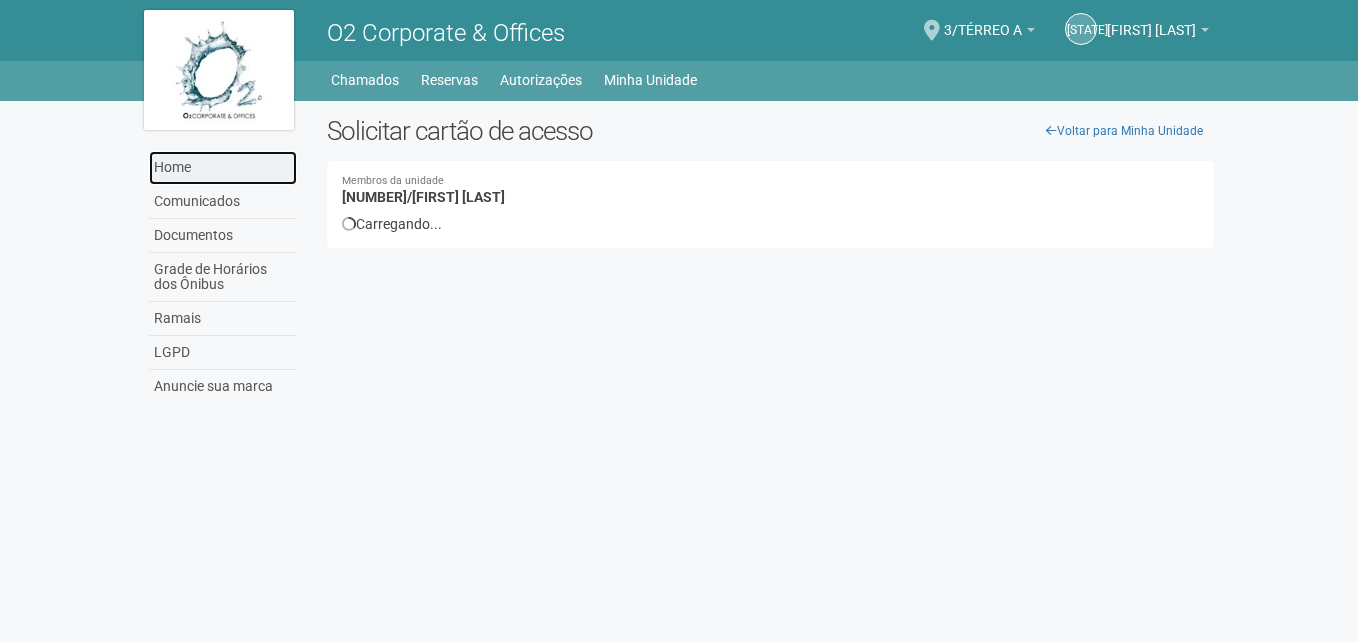click on "Home" at bounding box center [223, 168] 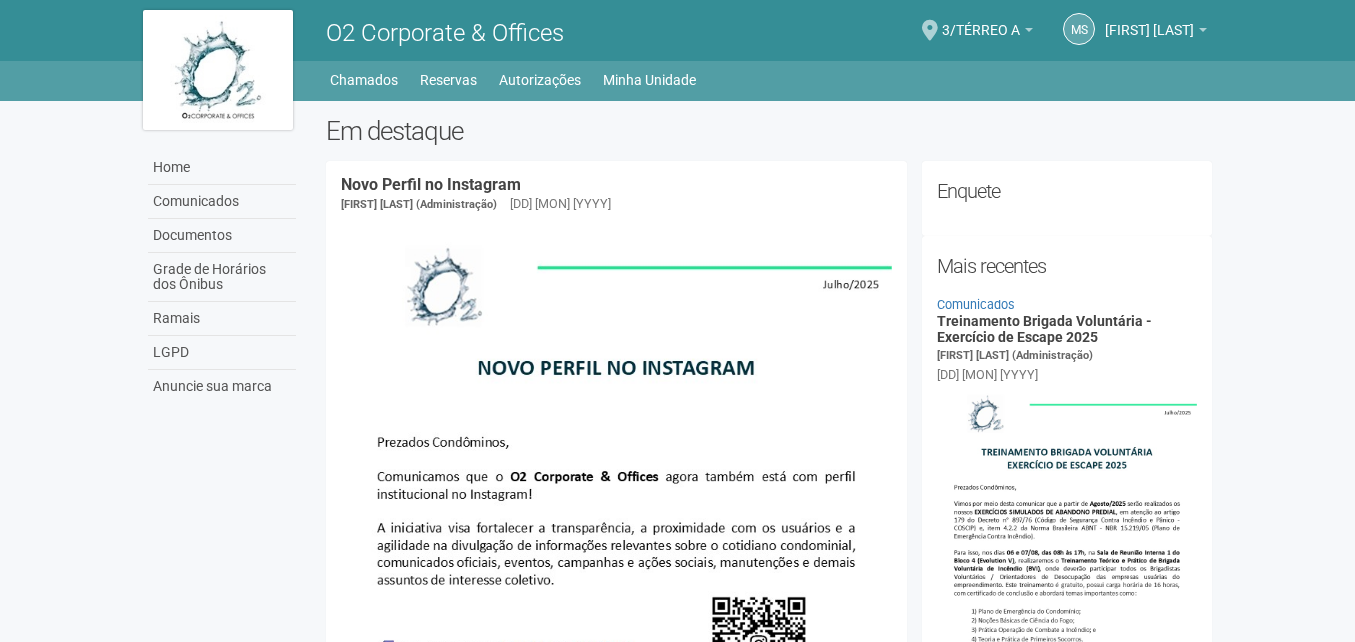 scroll, scrollTop: 0, scrollLeft: 0, axis: both 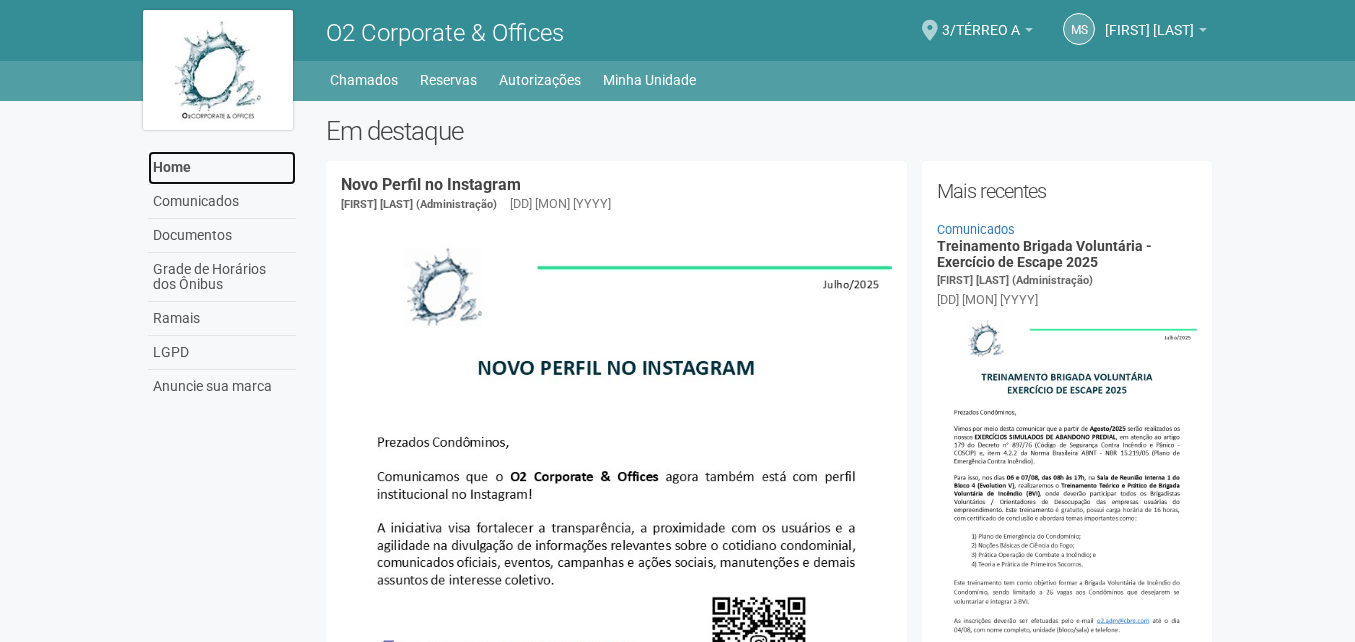 click on "Home" at bounding box center [222, 168] 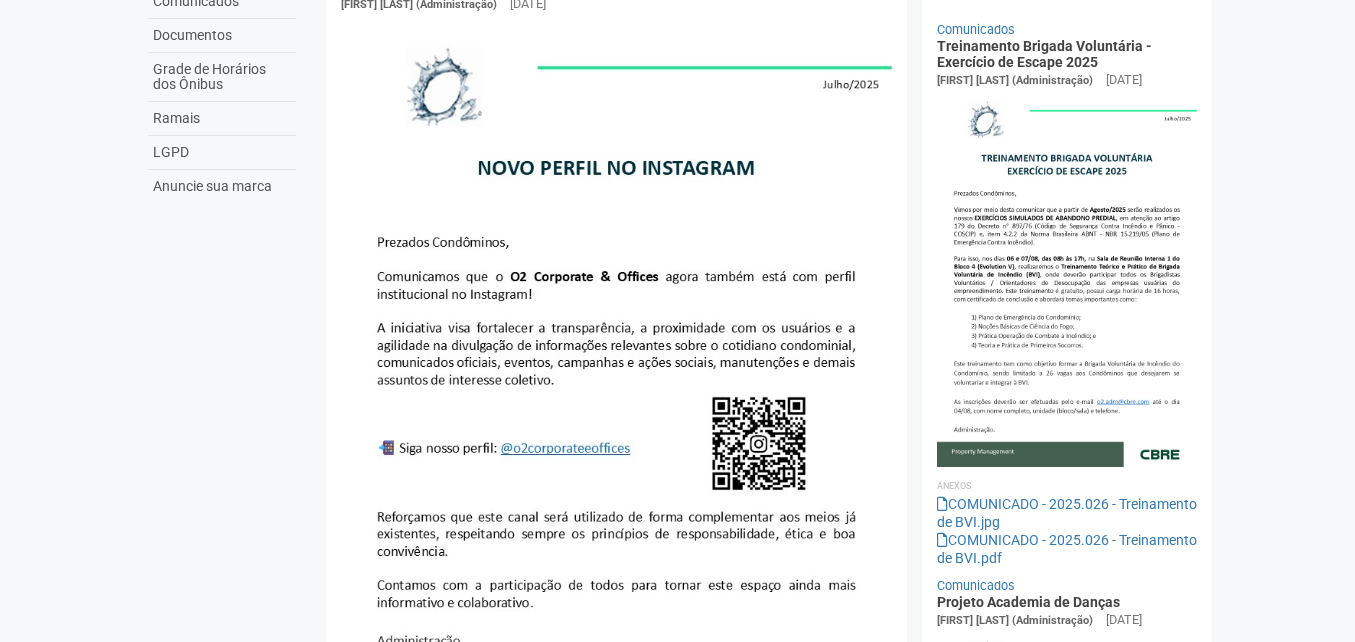 scroll, scrollTop: 0, scrollLeft: 0, axis: both 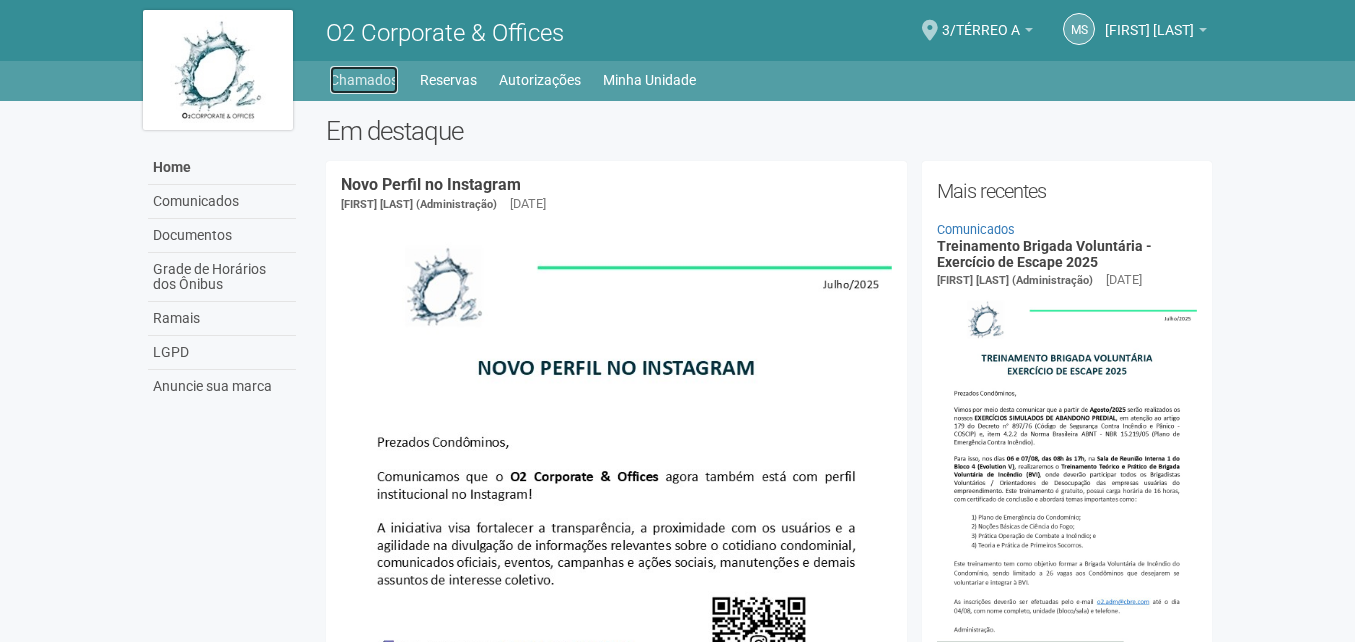 click on "Chamados" at bounding box center [364, 80] 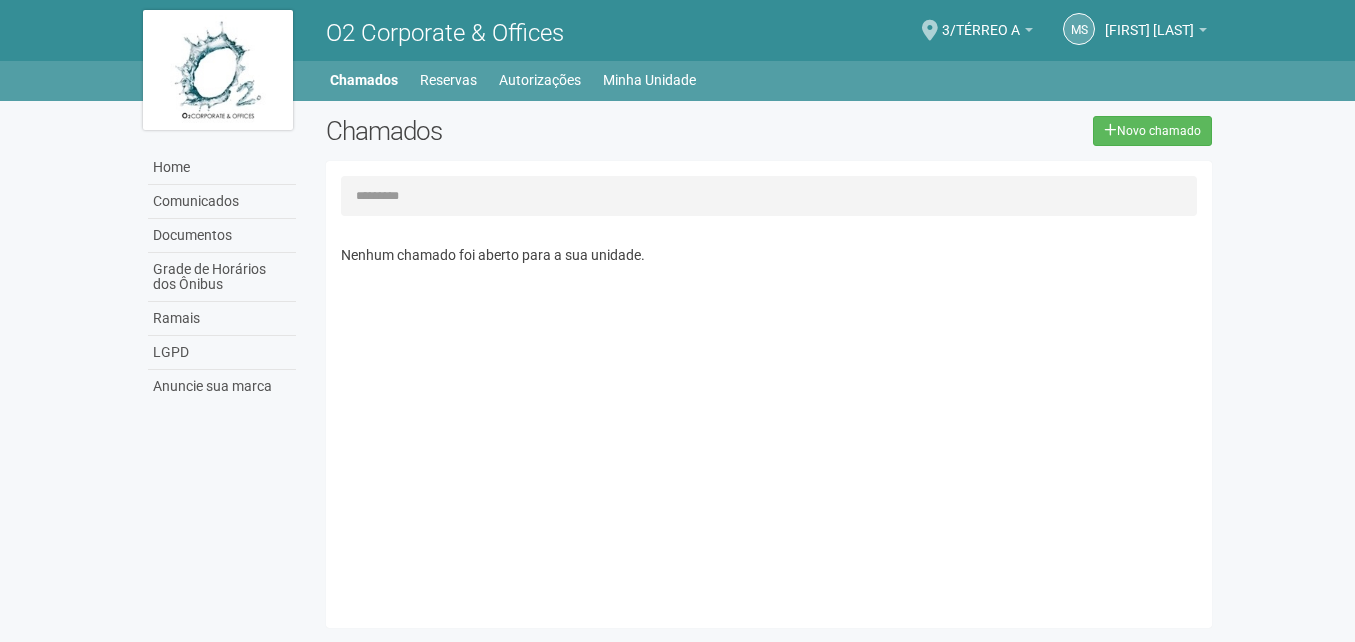 scroll, scrollTop: 0, scrollLeft: 0, axis: both 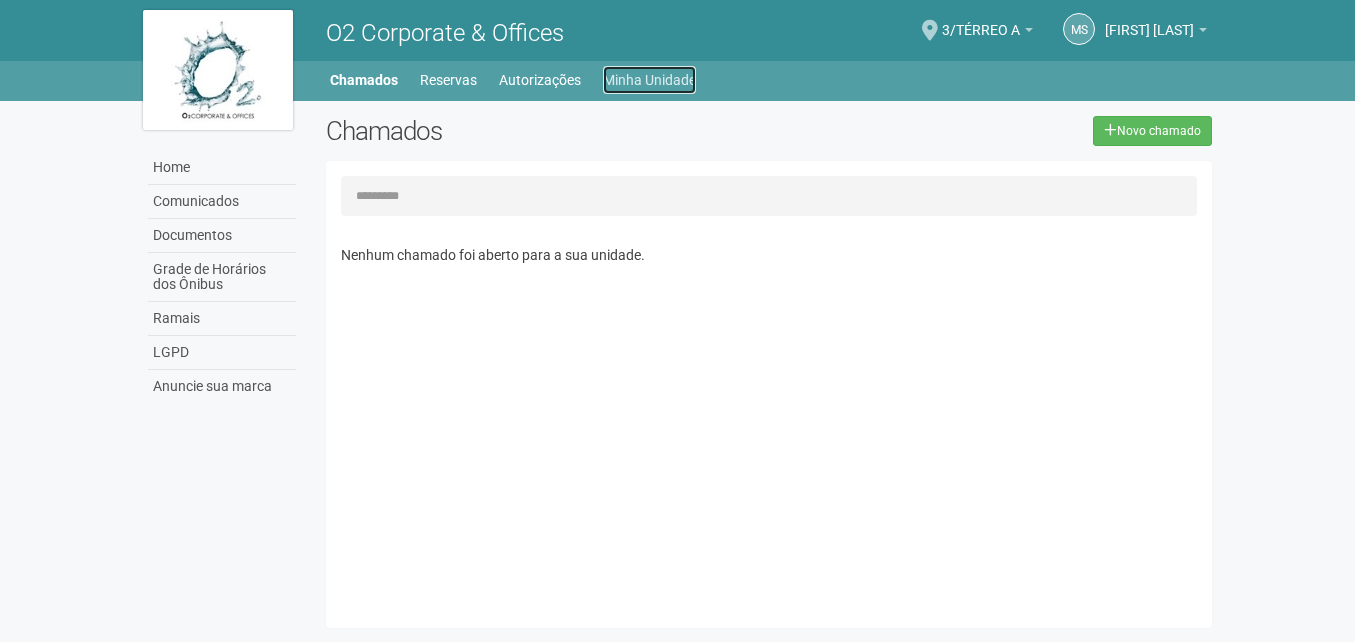 click on "Minha Unidade" at bounding box center [649, 80] 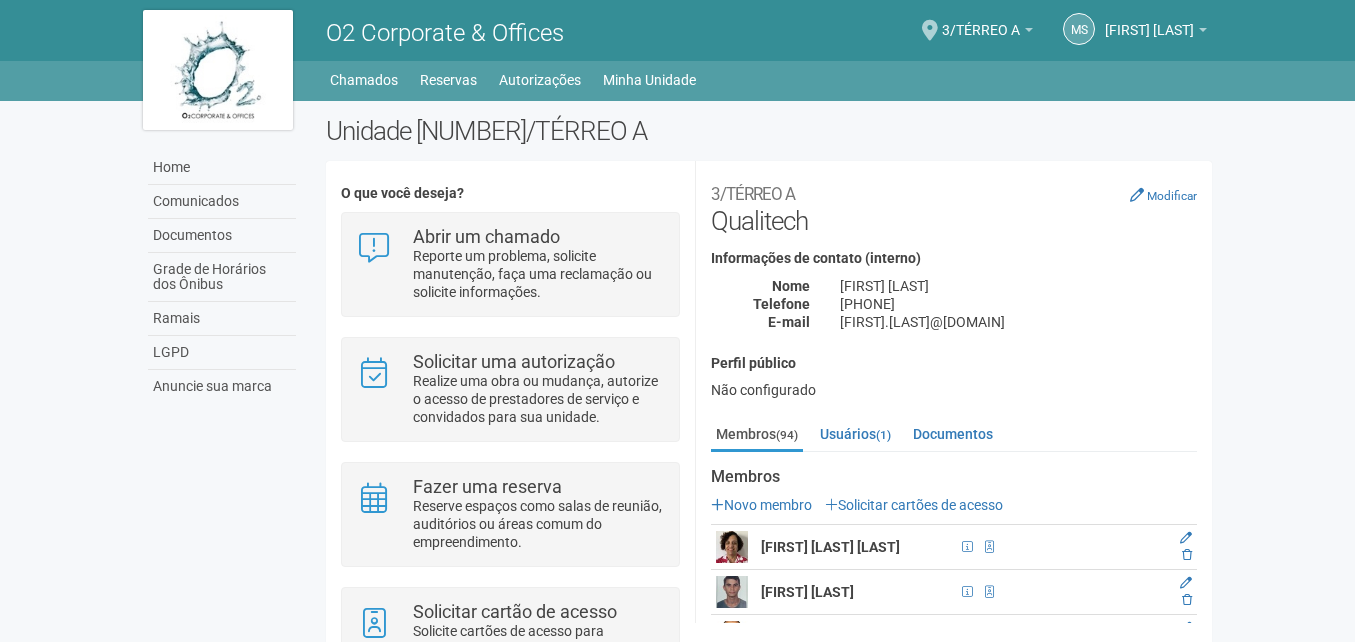 scroll, scrollTop: 0, scrollLeft: 0, axis: both 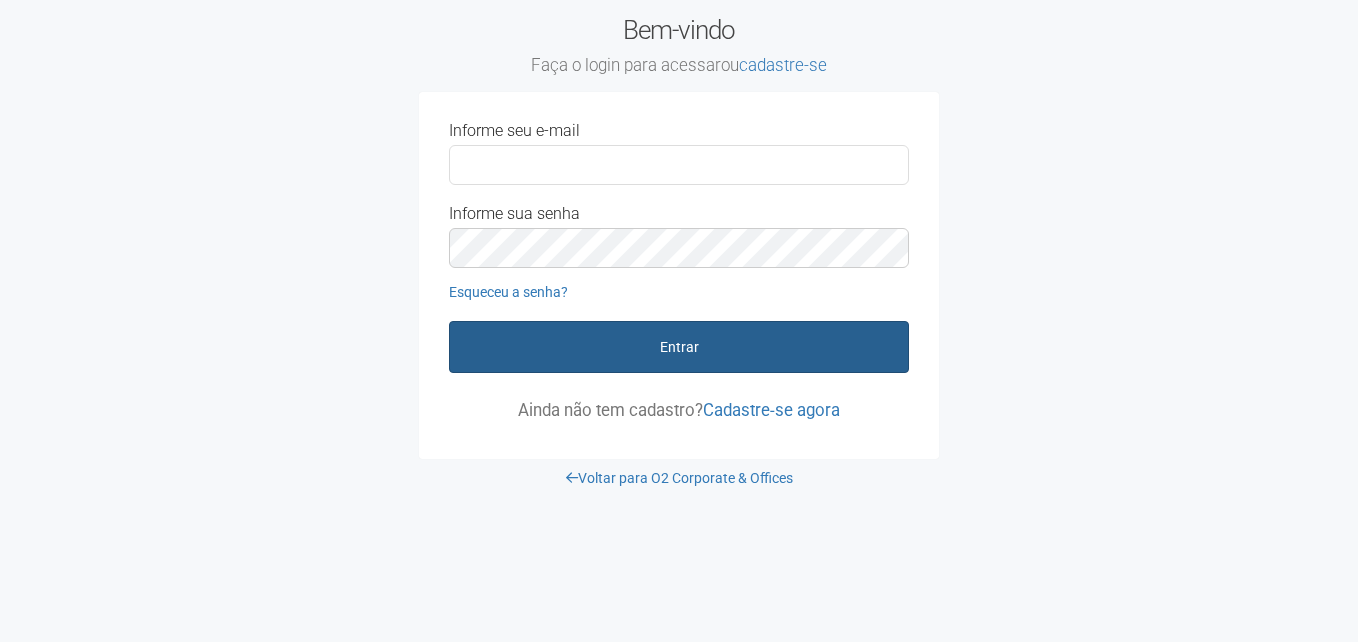 type on "**********" 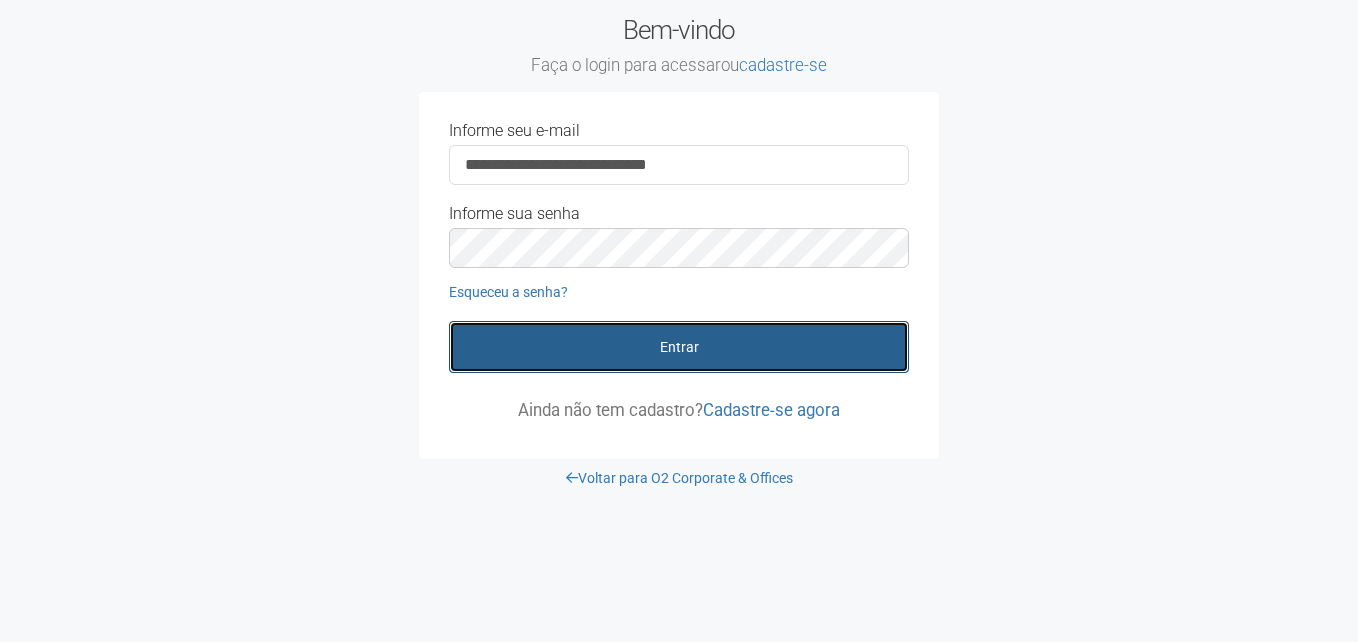click on "Entrar" at bounding box center [679, 347] 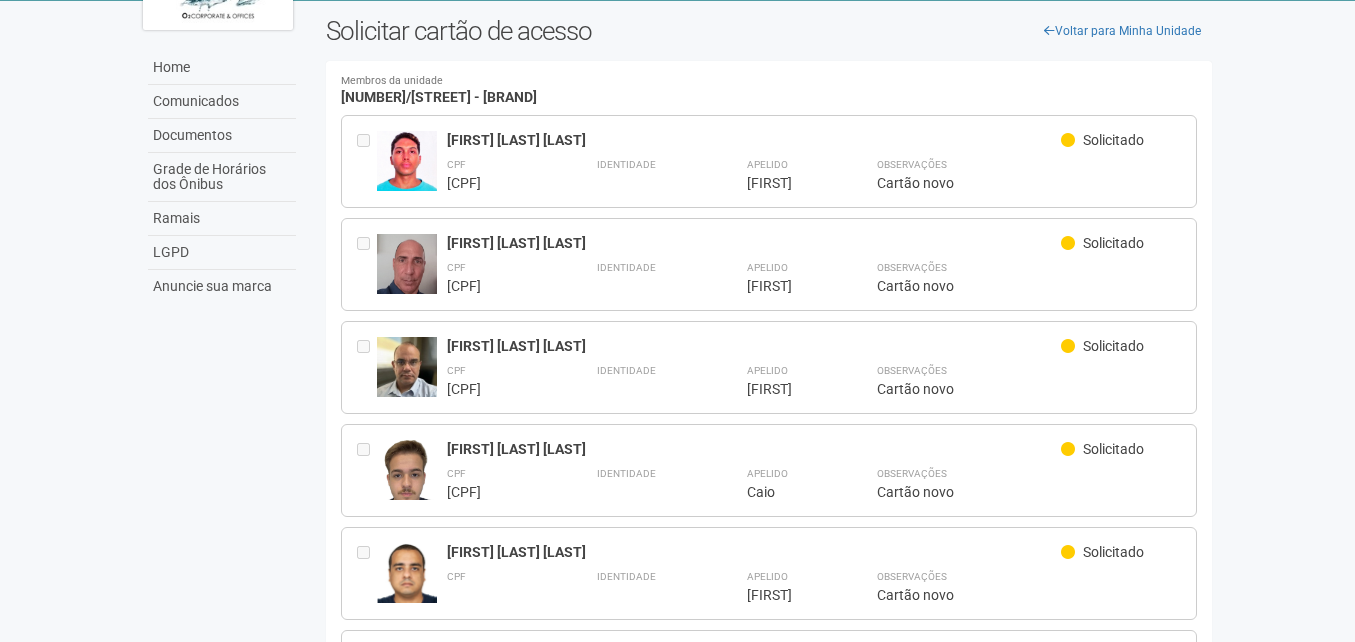 scroll, scrollTop: 0, scrollLeft: 0, axis: both 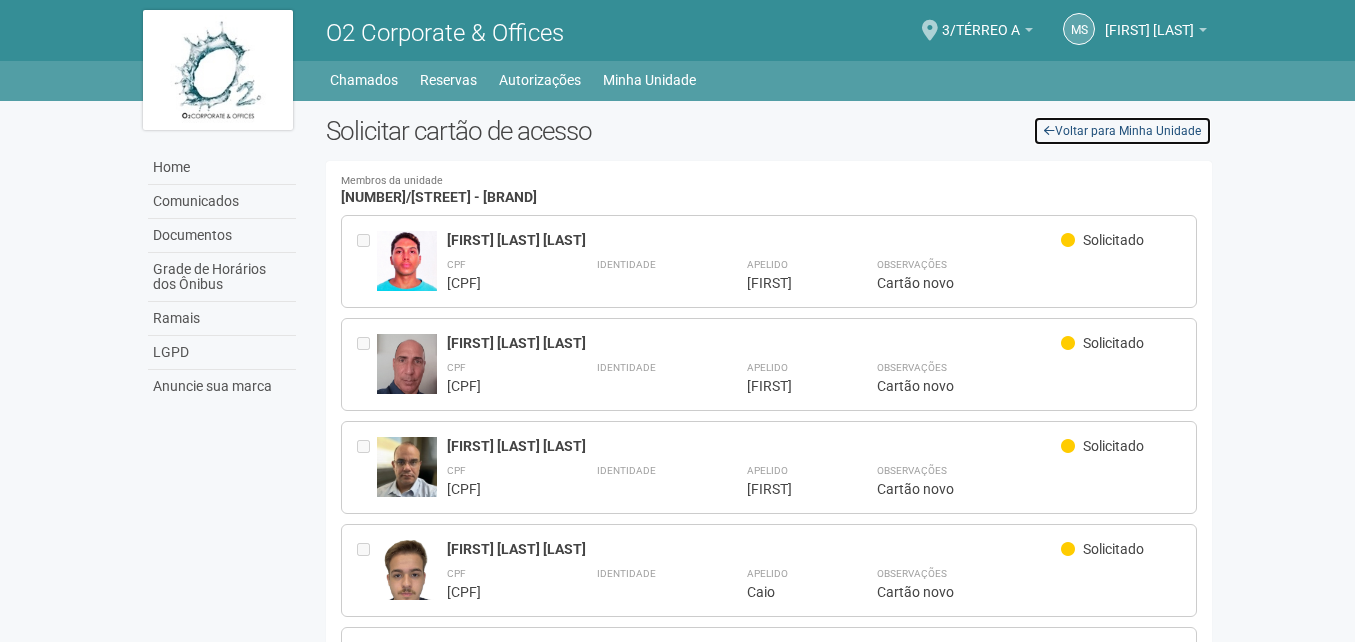 click on "Voltar para Minha Unidade" at bounding box center [1122, 131] 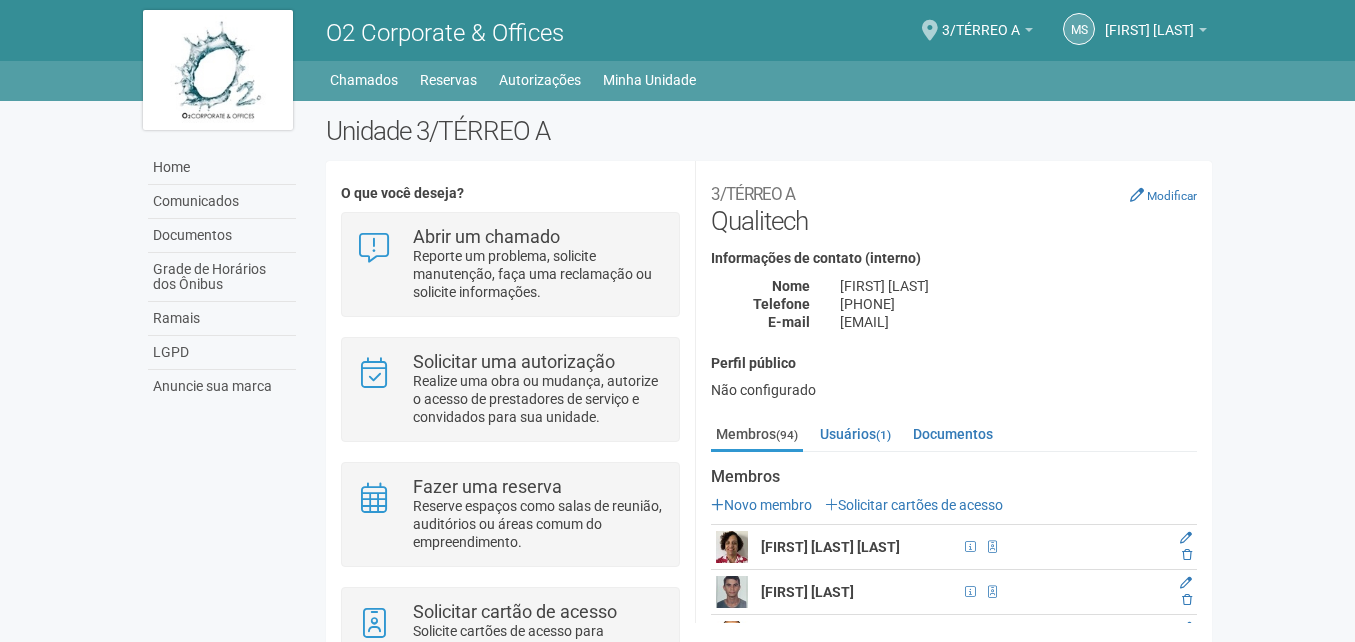 scroll, scrollTop: 0, scrollLeft: 0, axis: both 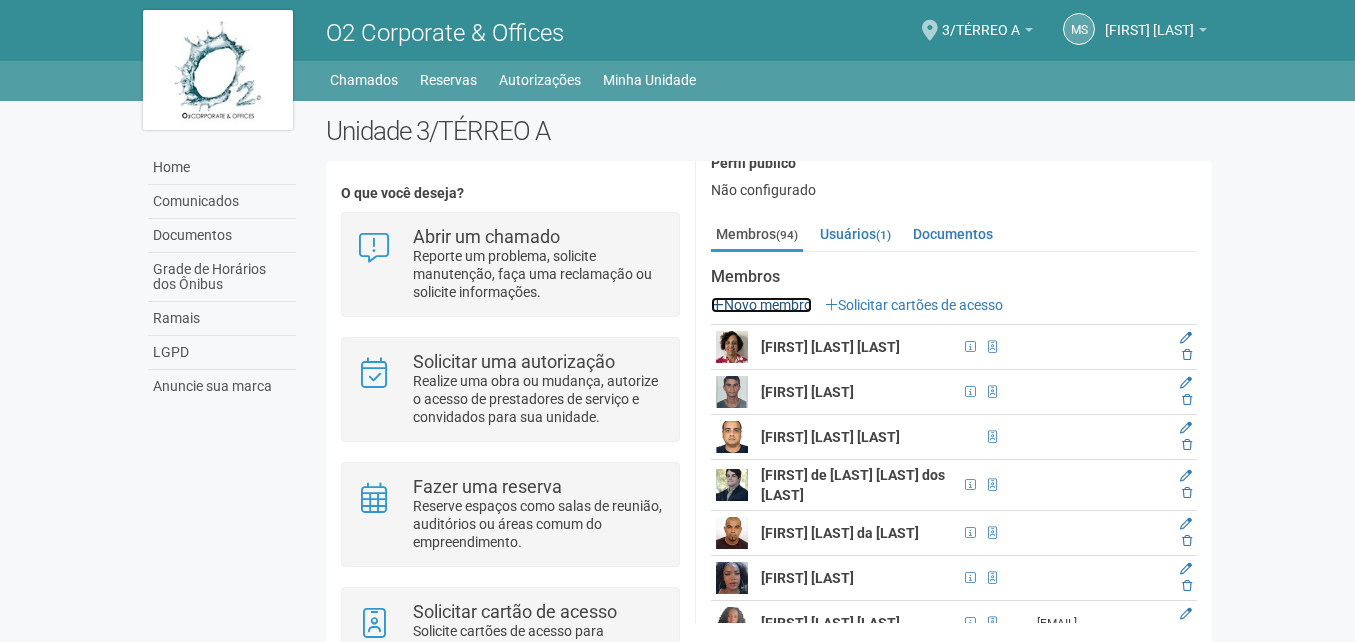 click on "Novo membro" at bounding box center (761, 305) 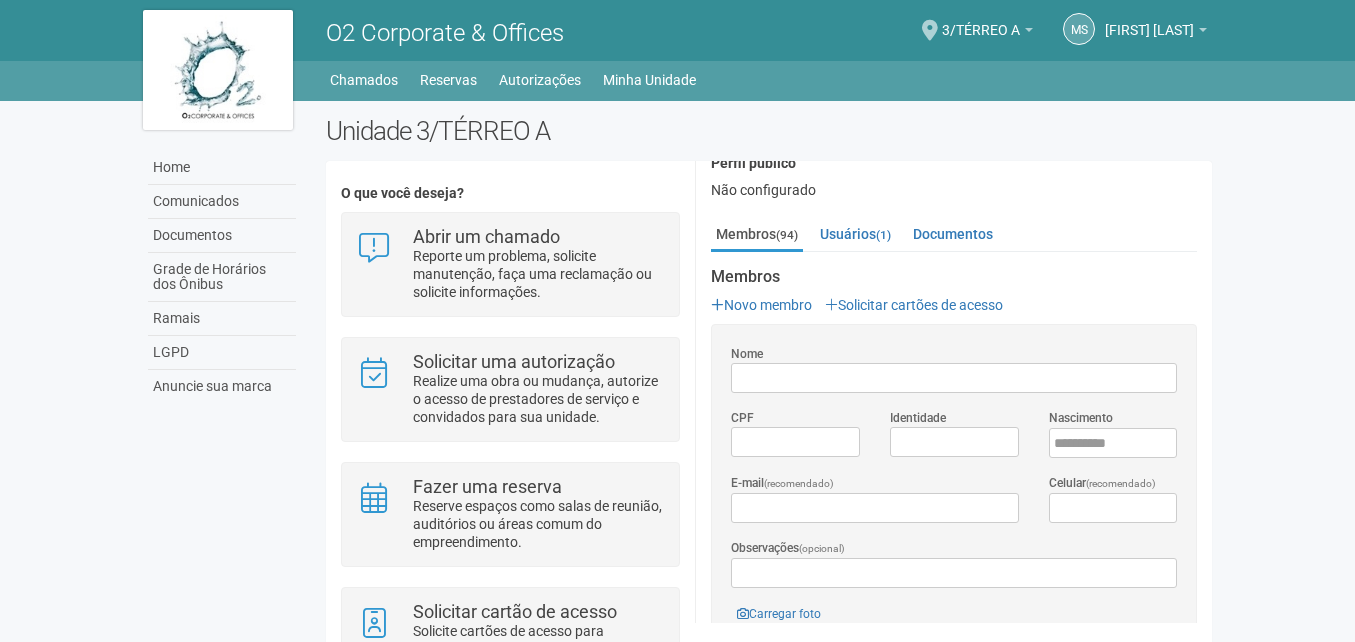 scroll, scrollTop: 0, scrollLeft: 0, axis: both 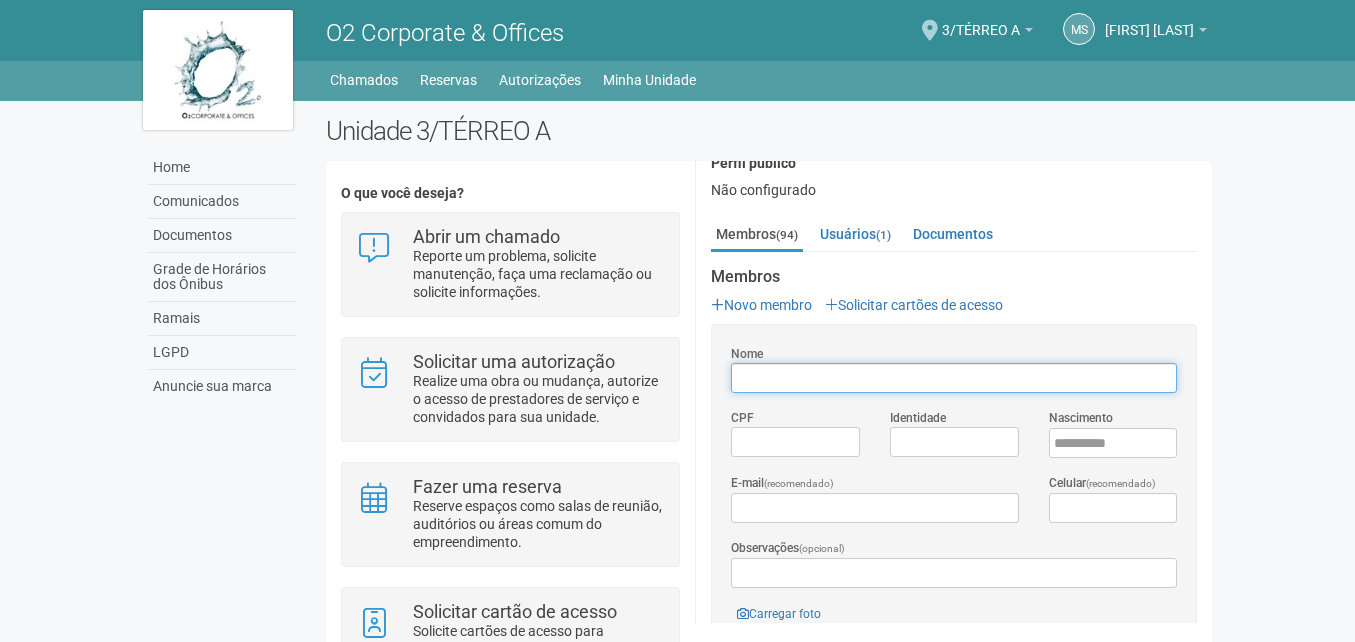 click on "Nome" at bounding box center (954, 378) 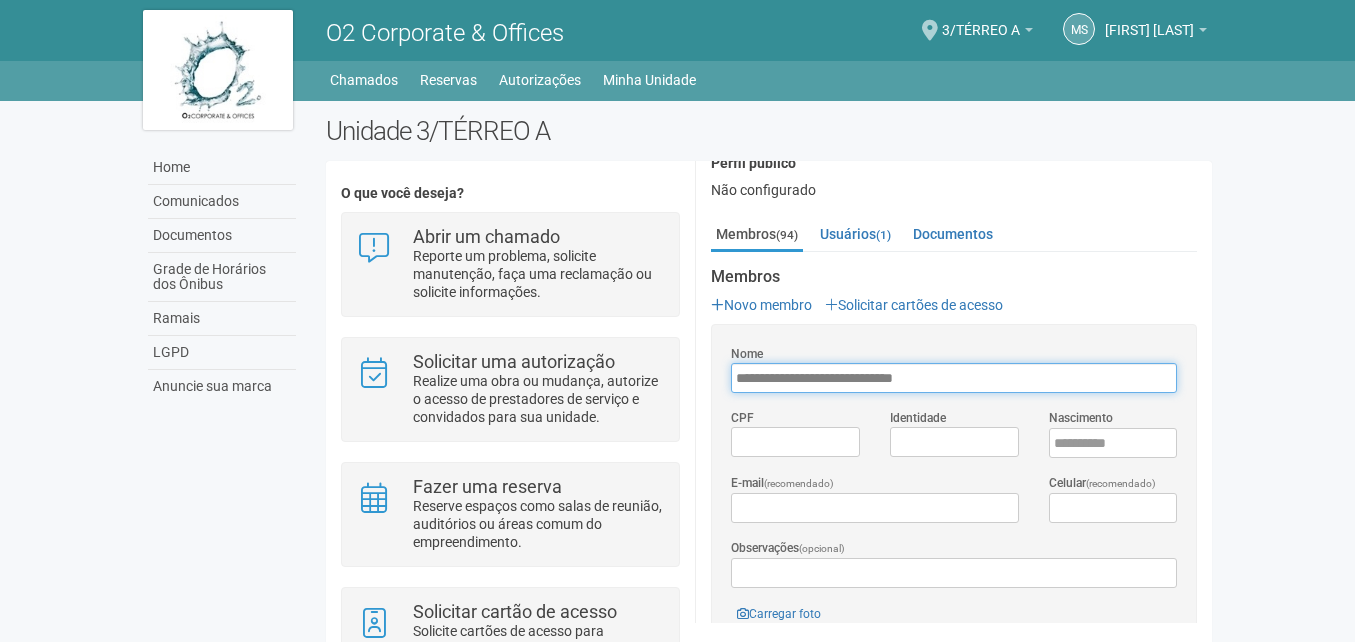 type on "**********" 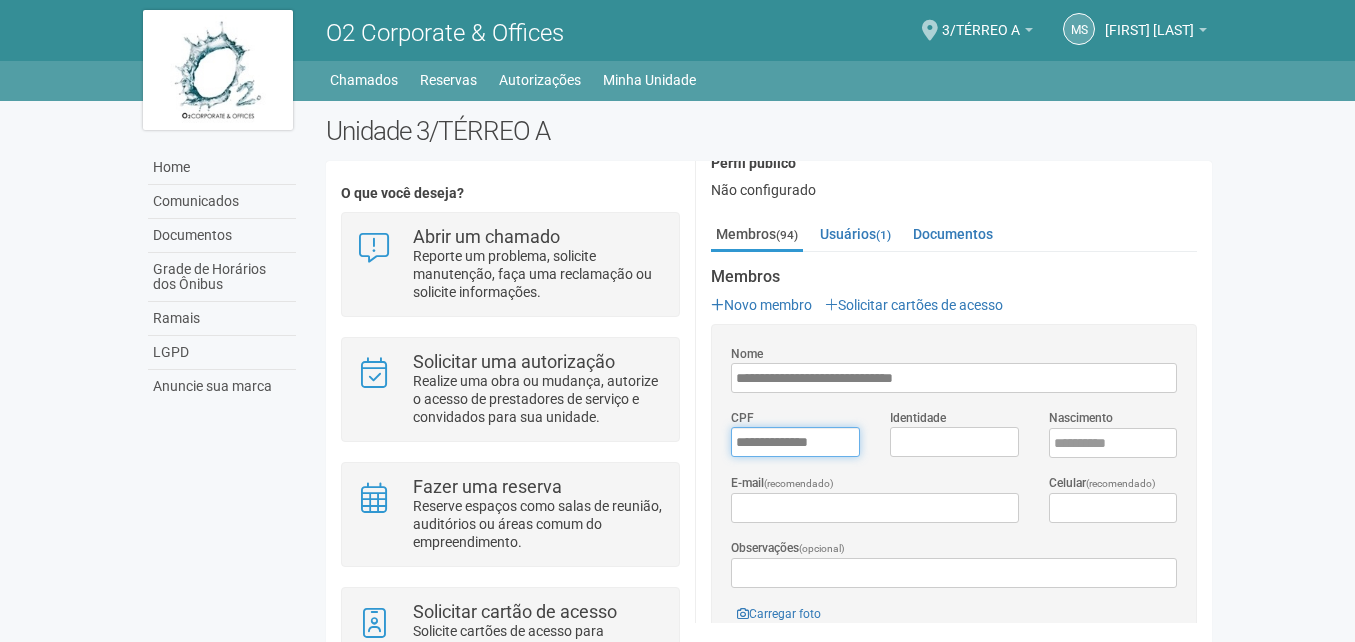click on "*********" at bounding box center (795, 442) 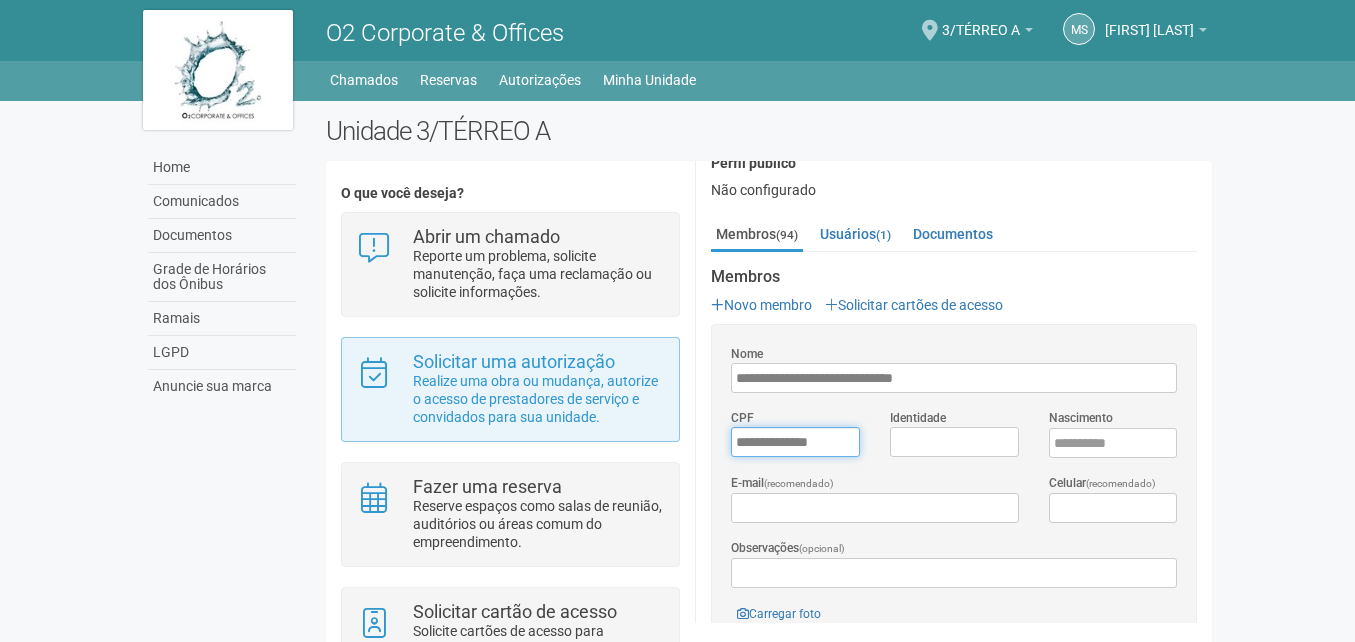 drag, startPoint x: 769, startPoint y: 431, endPoint x: 668, endPoint y: 420, distance: 101.597244 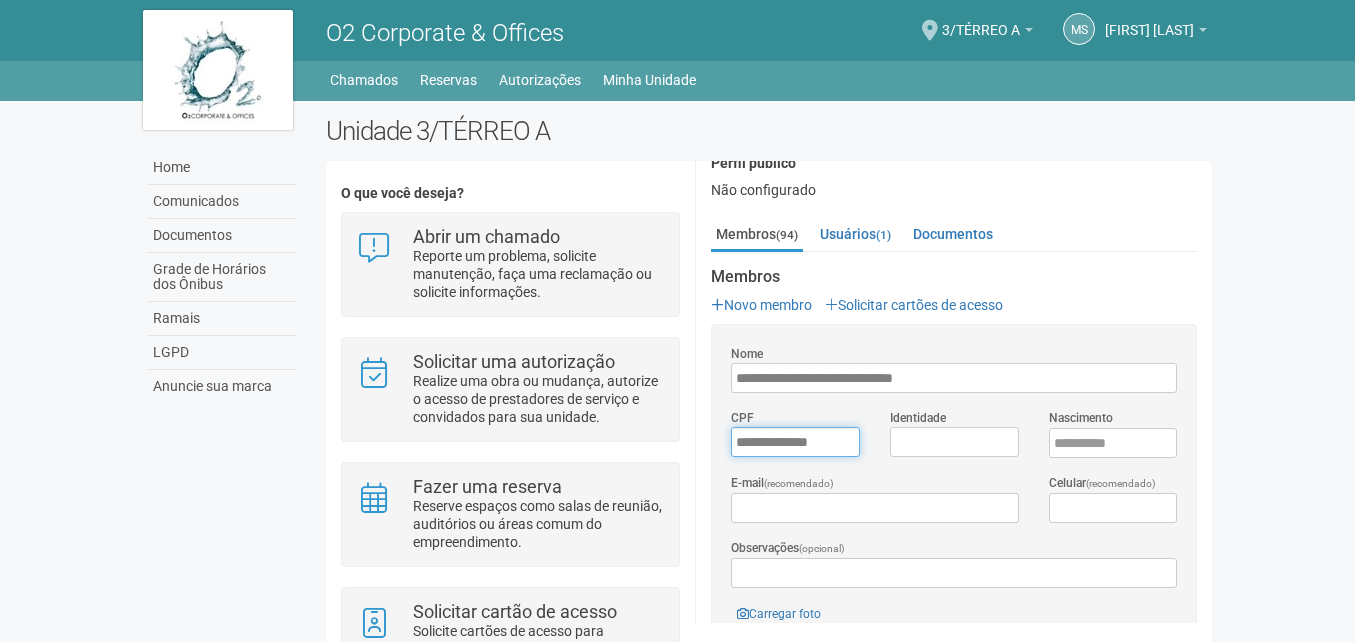 type on "**********" 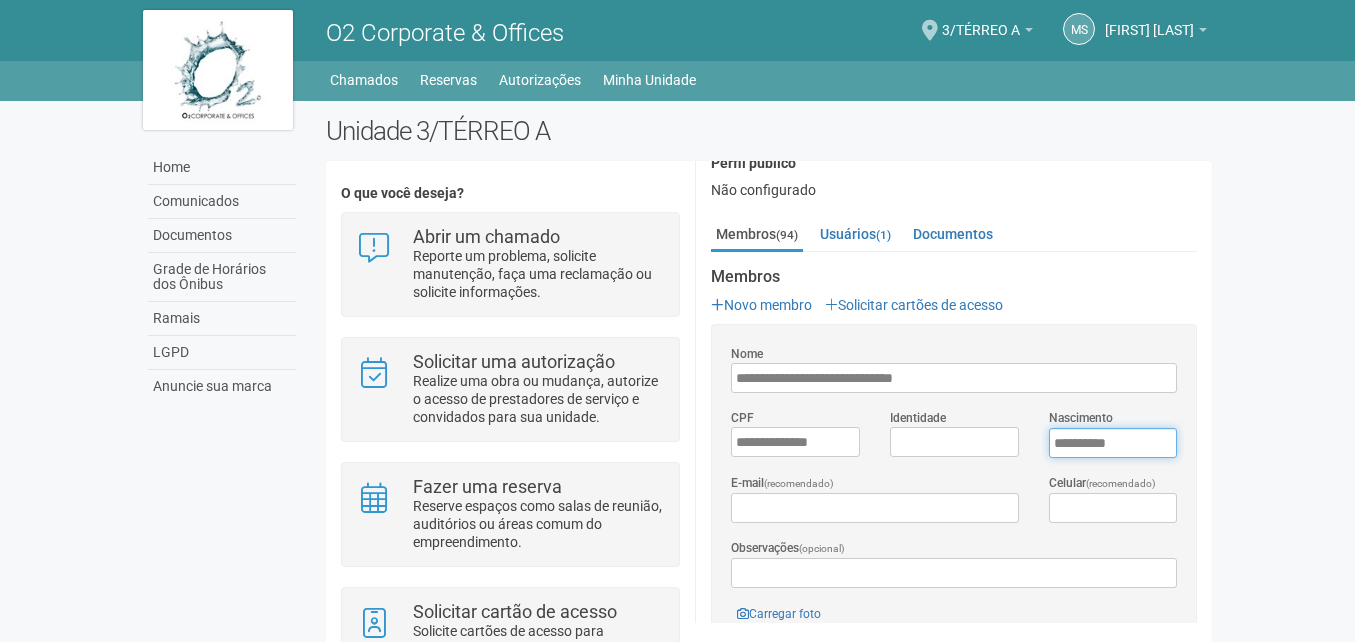 click on "****" at bounding box center (1113, 443) 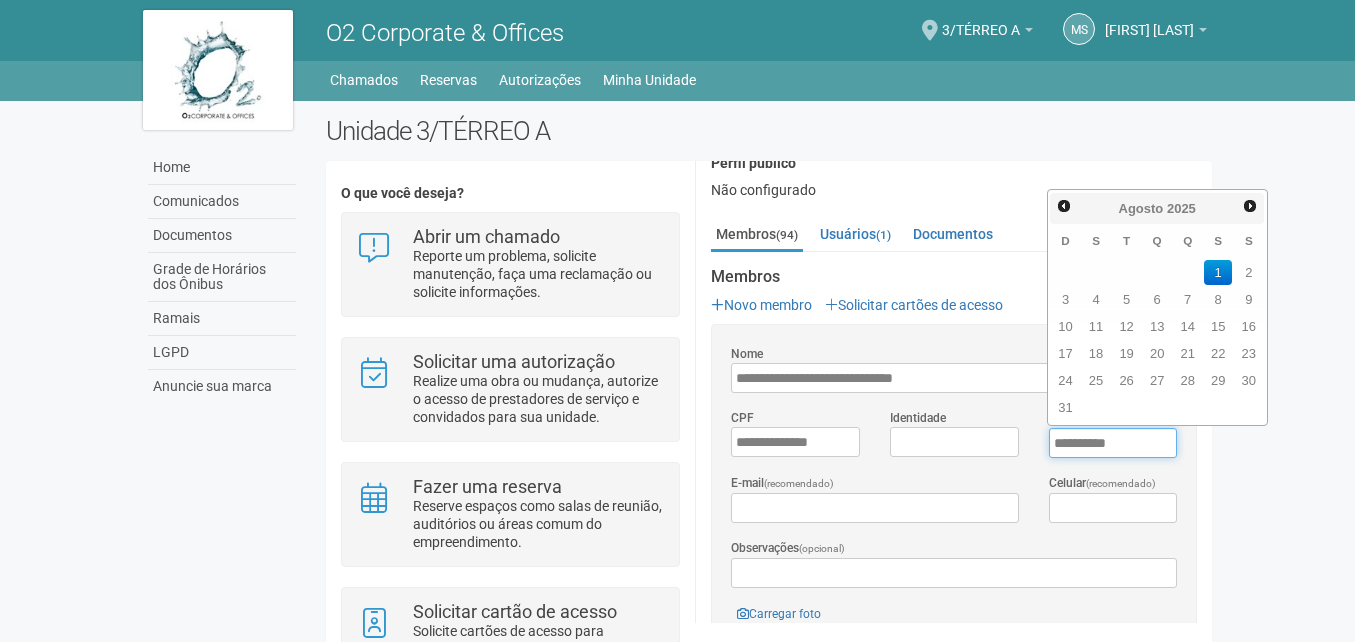 drag, startPoint x: 1085, startPoint y: 450, endPoint x: 1003, endPoint y: 439, distance: 82.73451 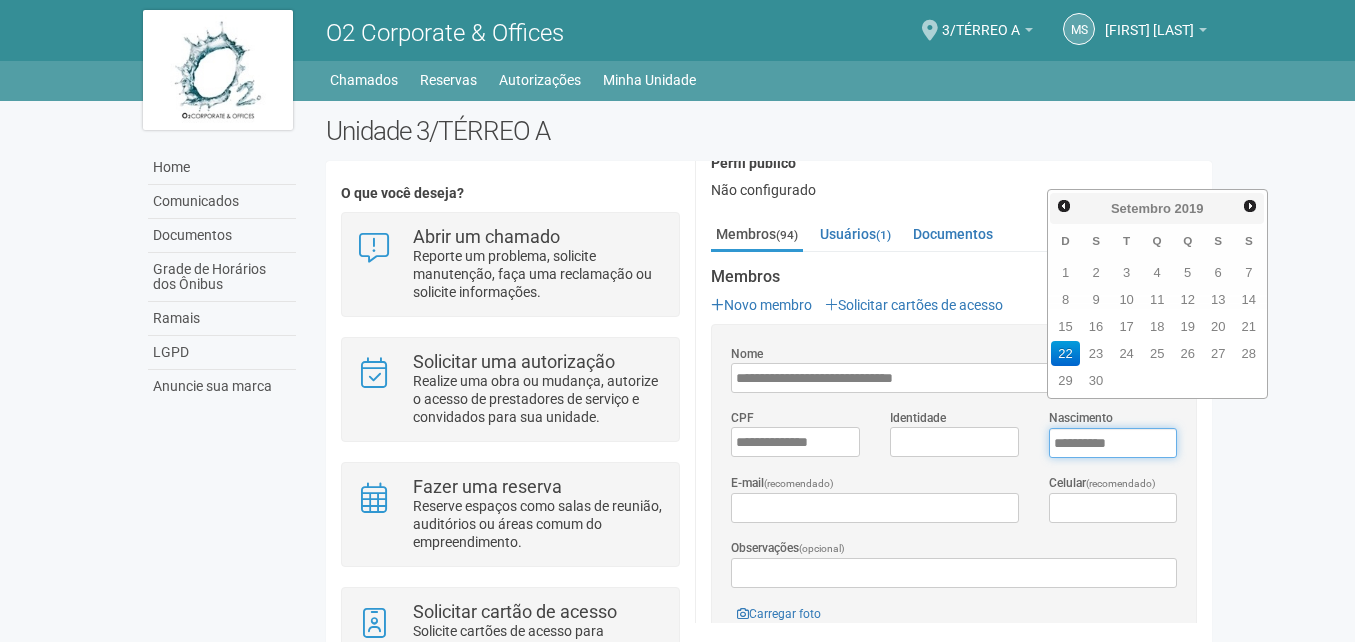 click on "********" at bounding box center (1113, 443) 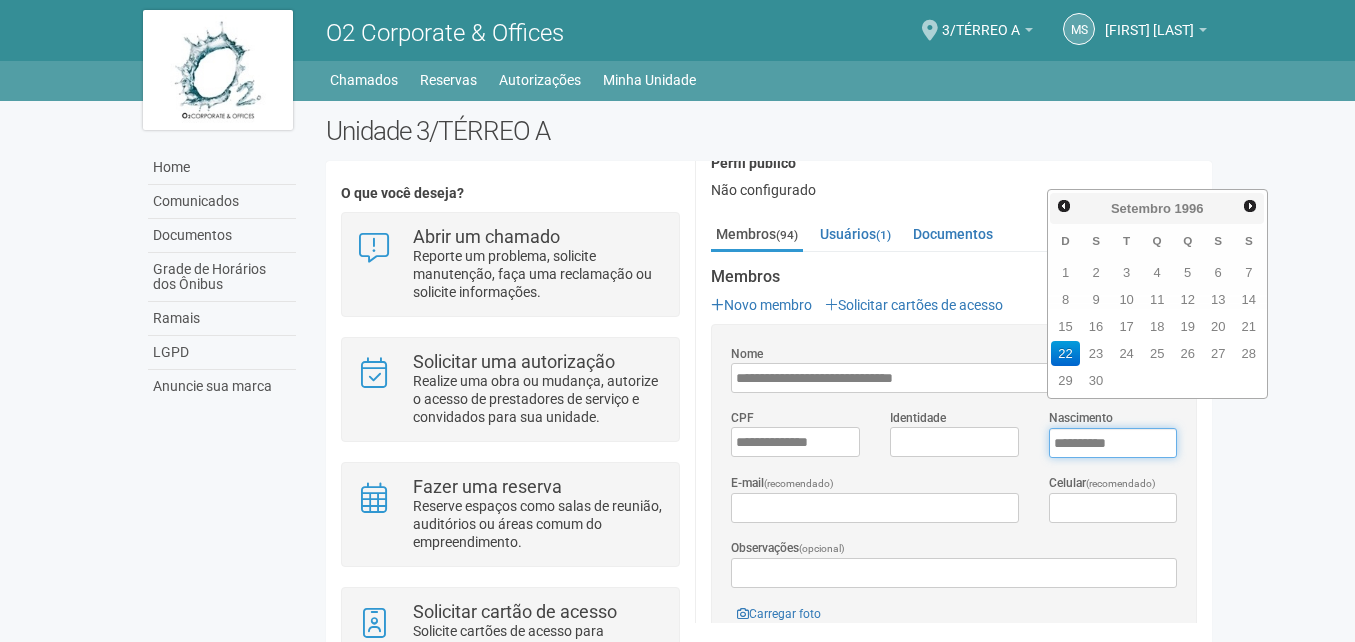 type on "**********" 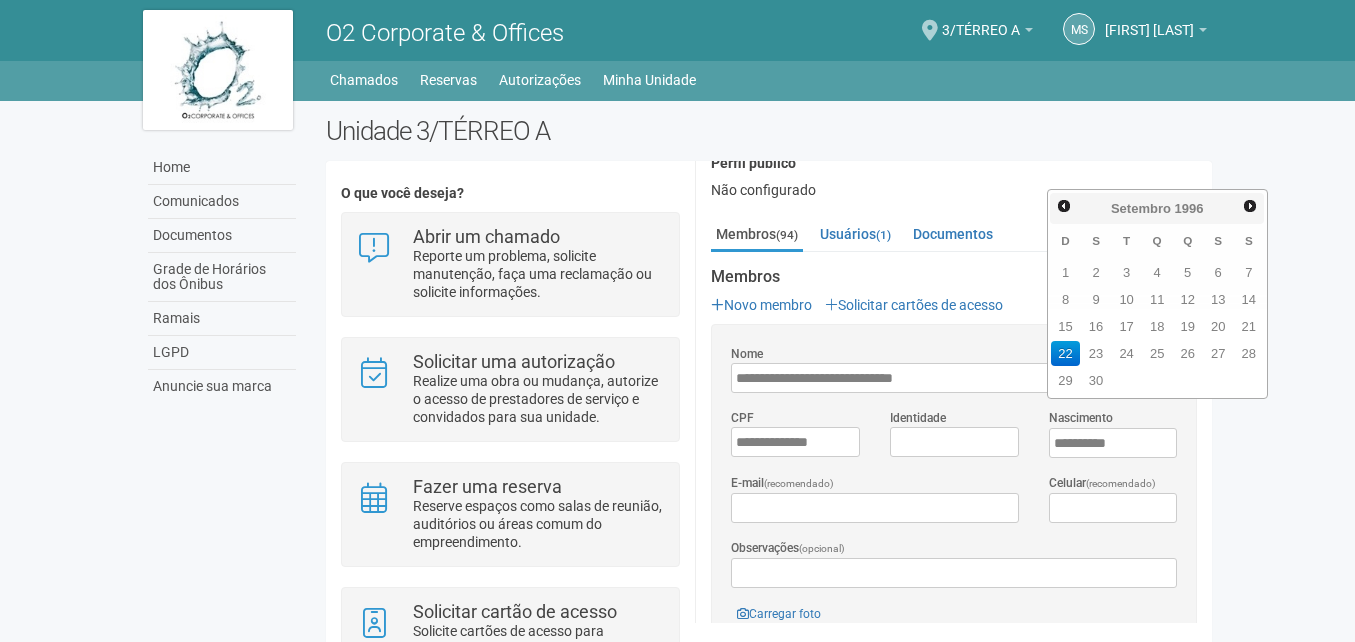 click on "Aguarde...
O2 Corporate & Offices
MS
[FIRST] [LAST]
[FIRST] [LAST]
[EMAIL]
Meu perfil
Alterar senha
Sair
3/[ADDRESS] [ADDRESS]
Você está na unidade
3/[ADDRESS] [ADDRESS]
Ir para a unidade
Home
Home
Comunicados
Documentos
Grade de Horários dos Ônibus
Ramais
LGPD
Anuncie sua marca" at bounding box center [677, 321] 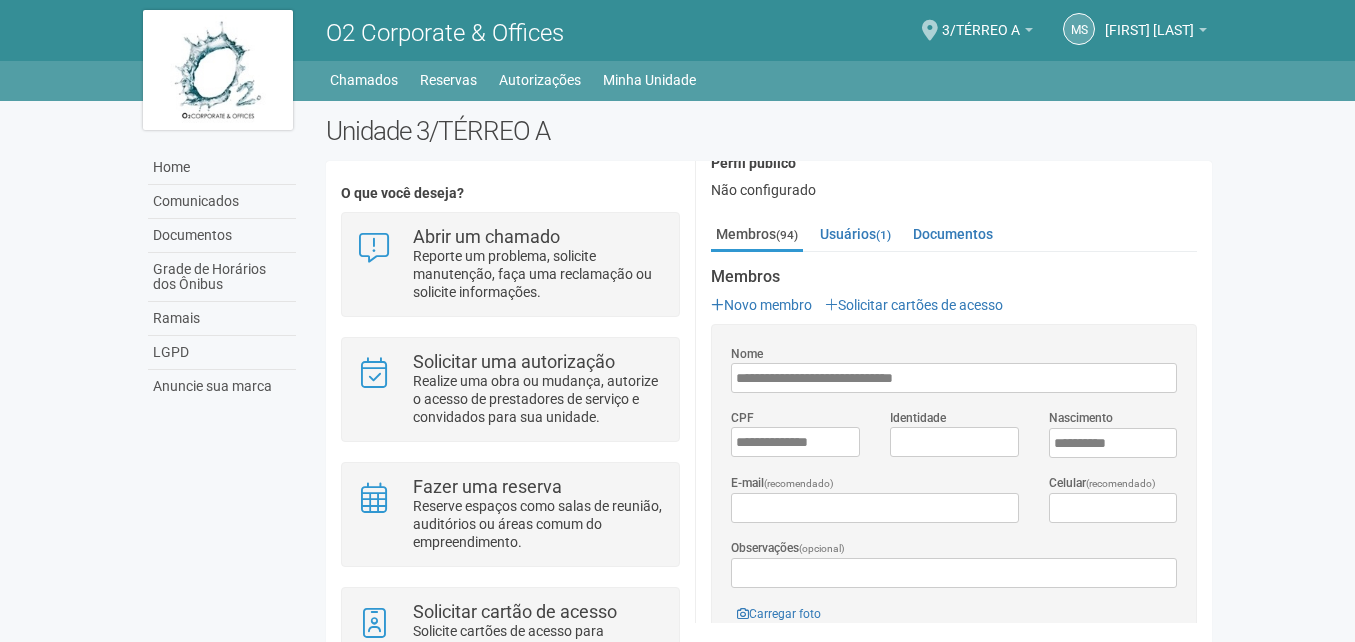 scroll, scrollTop: 400, scrollLeft: 0, axis: vertical 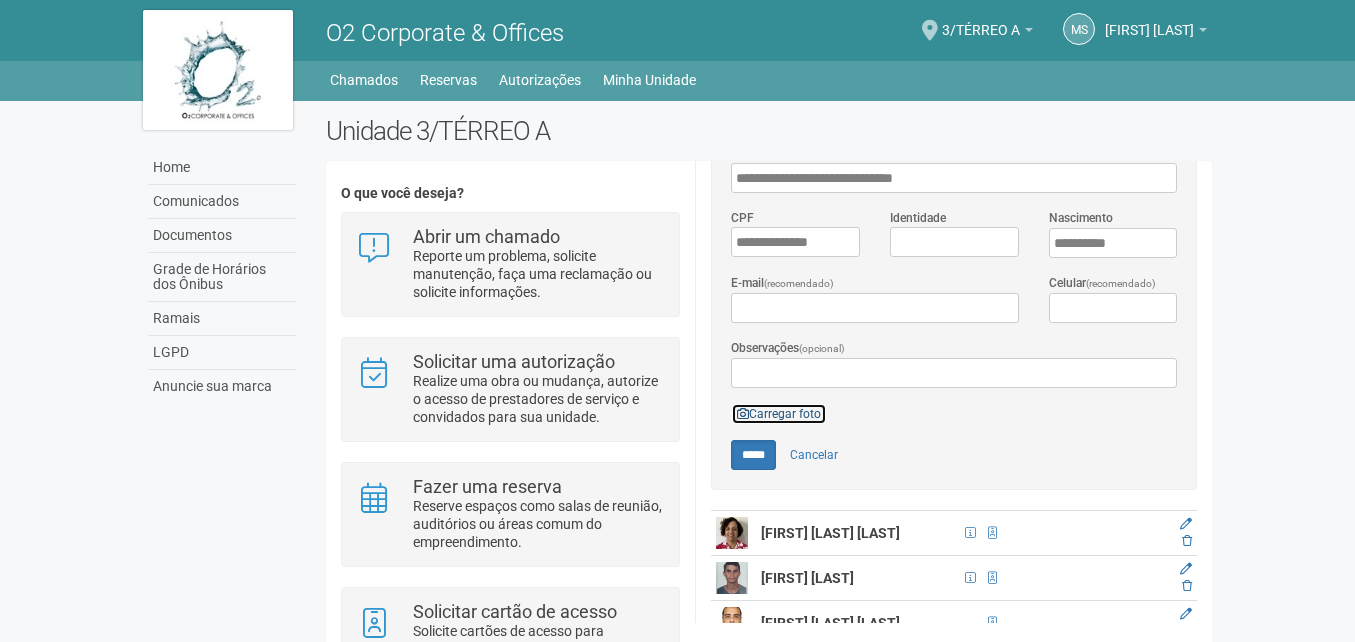 click on "Carregar foto" at bounding box center (779, 414) 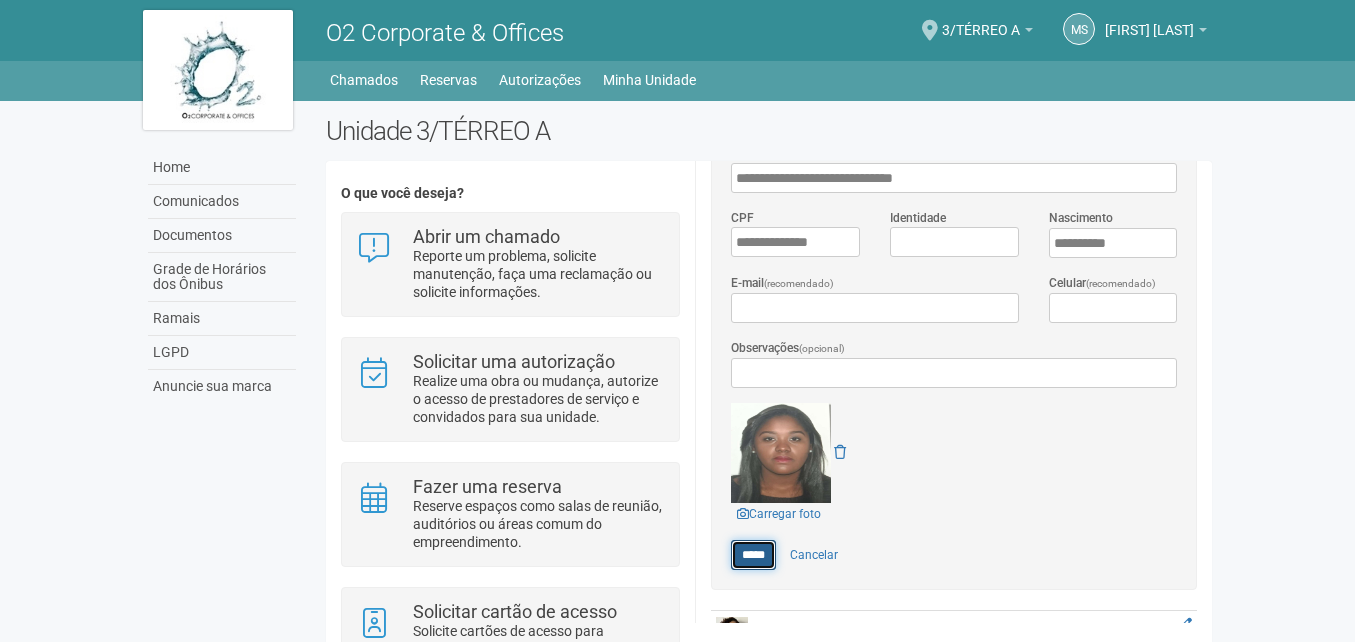 click on "*****" at bounding box center (753, 555) 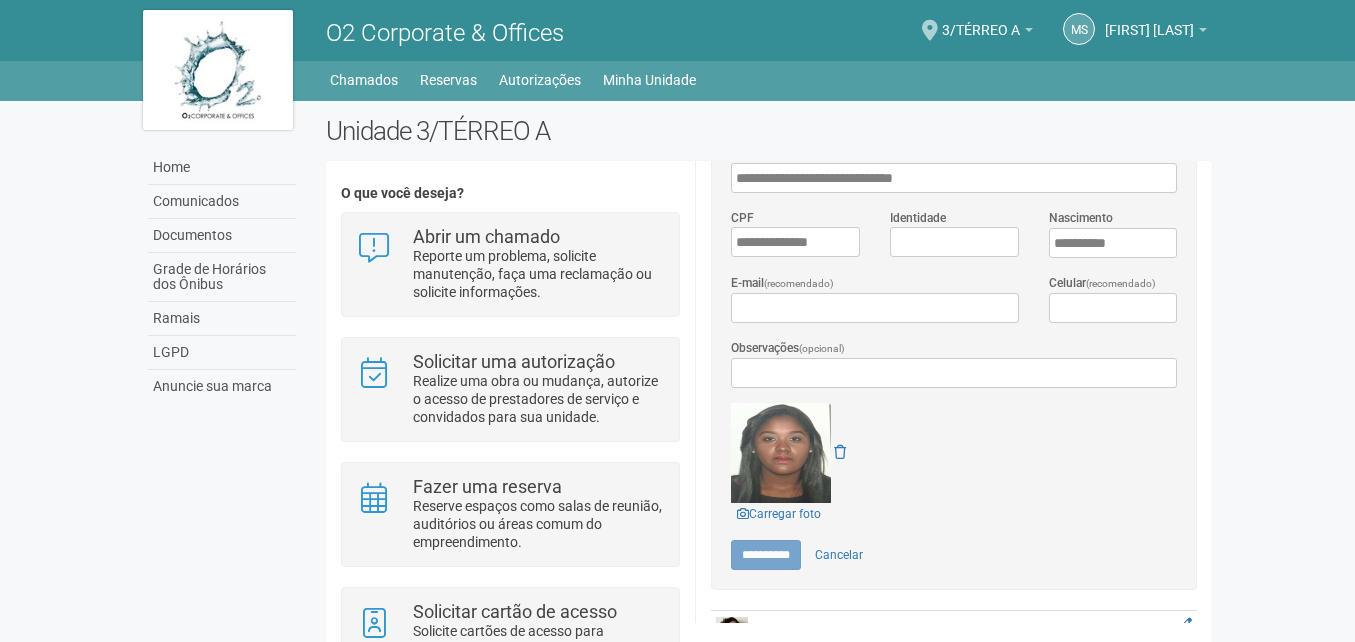 type on "*****" 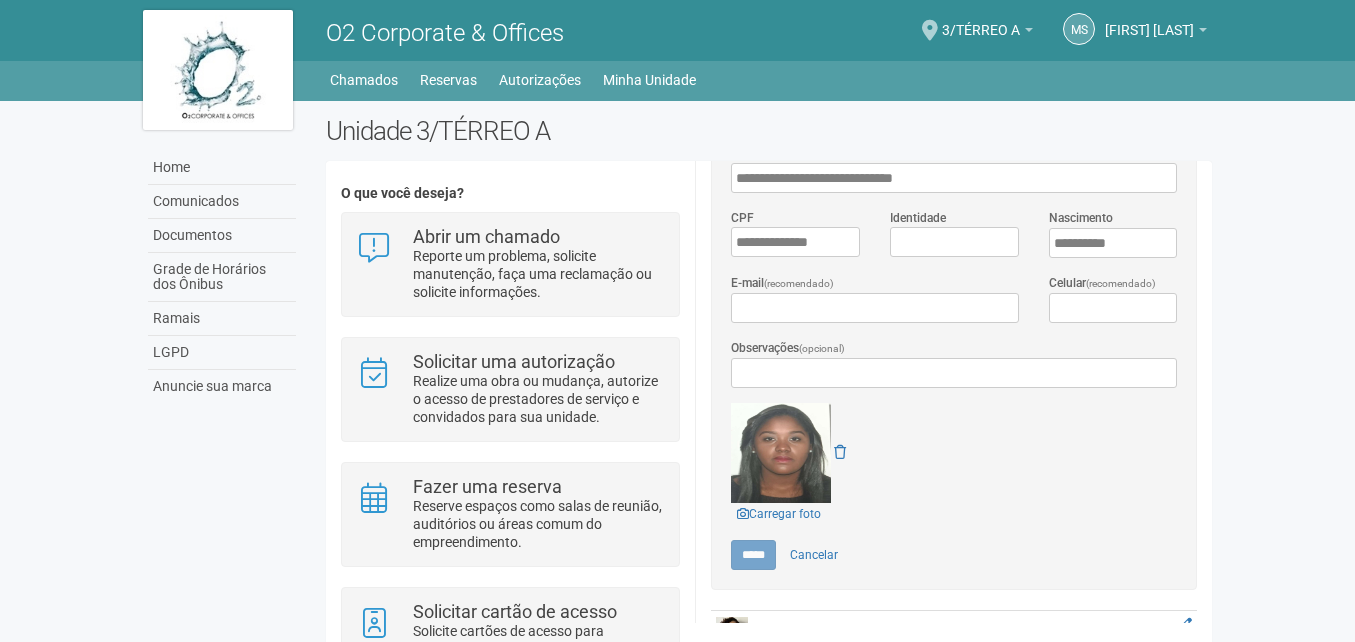 scroll, scrollTop: 0, scrollLeft: 0, axis: both 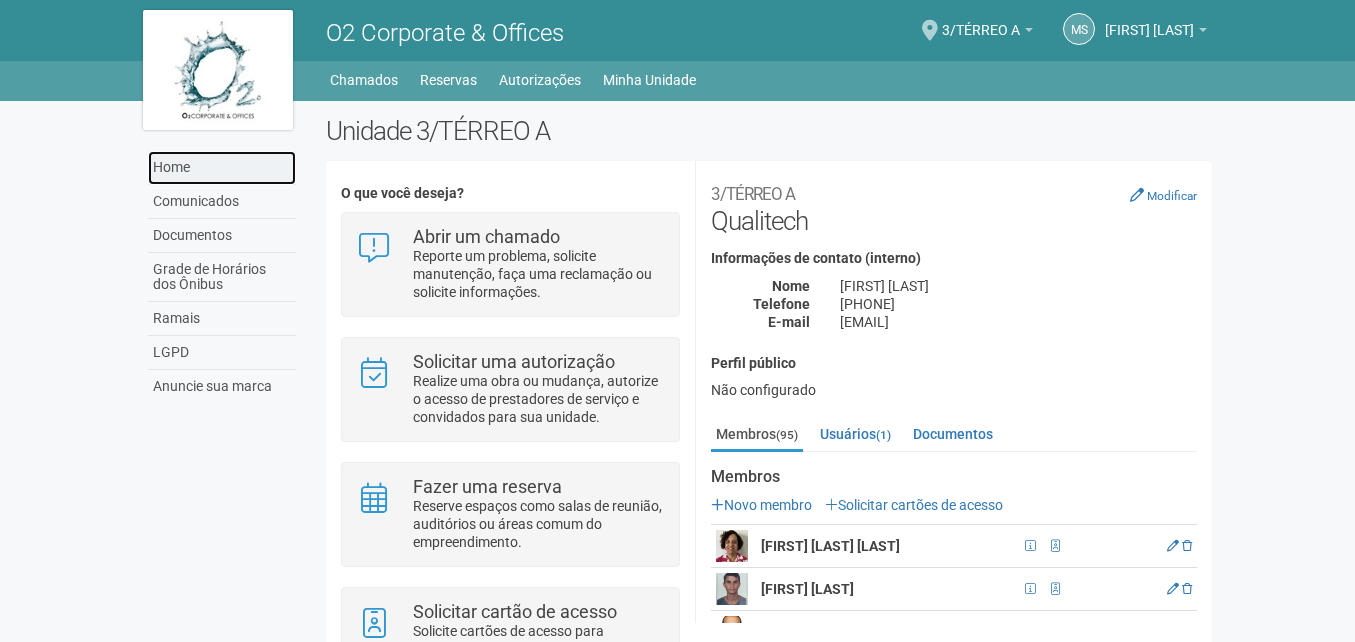 click on "Home" at bounding box center [222, 168] 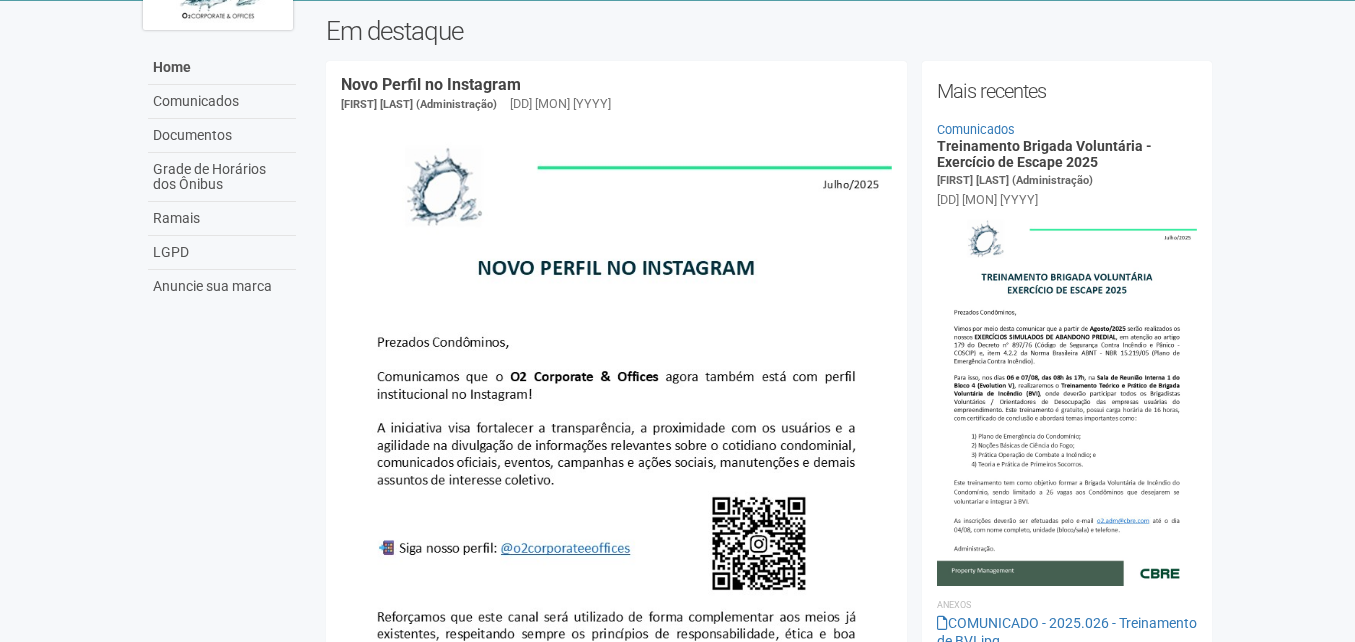 scroll, scrollTop: 0, scrollLeft: 0, axis: both 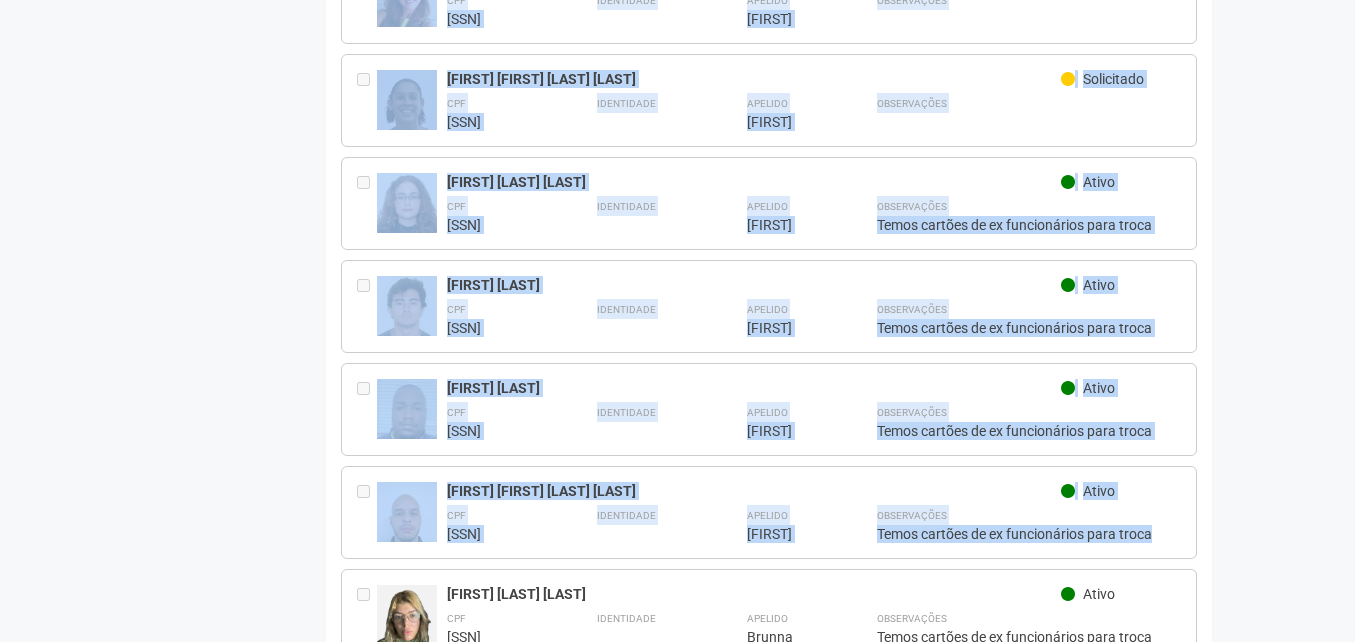 drag, startPoint x: 1354, startPoint y: 102, endPoint x: 1361, endPoint y: 512, distance: 410.05975 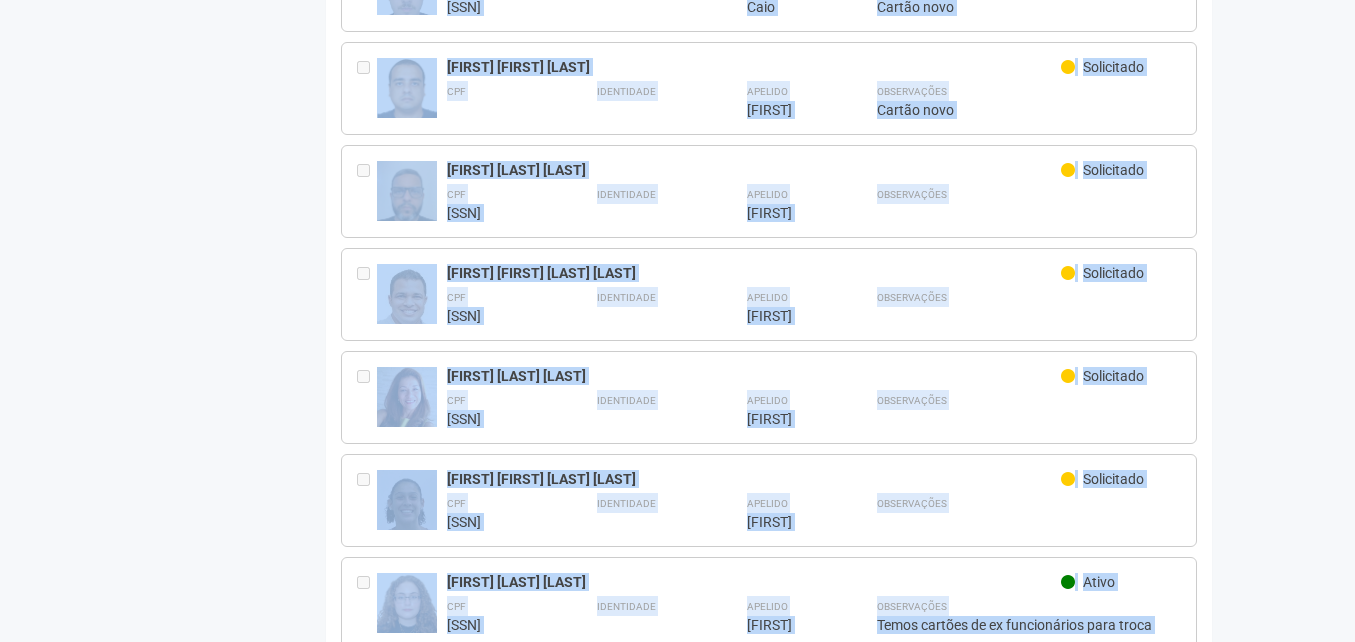 click on "Aguarde...
O2 Corporate & Offices
MS
[FIRST] [LAST]
[FIRST] [LAST]
[EMAIL]
Meu perfil
Alterar senha
Sair
3/[ADDRESS] [ADDRESS]
Você está na unidade
3/[ADDRESS] [ADDRESS]
Ir para a unidade
Home
Home
Comunicados
Documentos
Grade de Horários dos Ônibus
Ramais
LGPD
Anuncie sua marca" at bounding box center [677, -379] 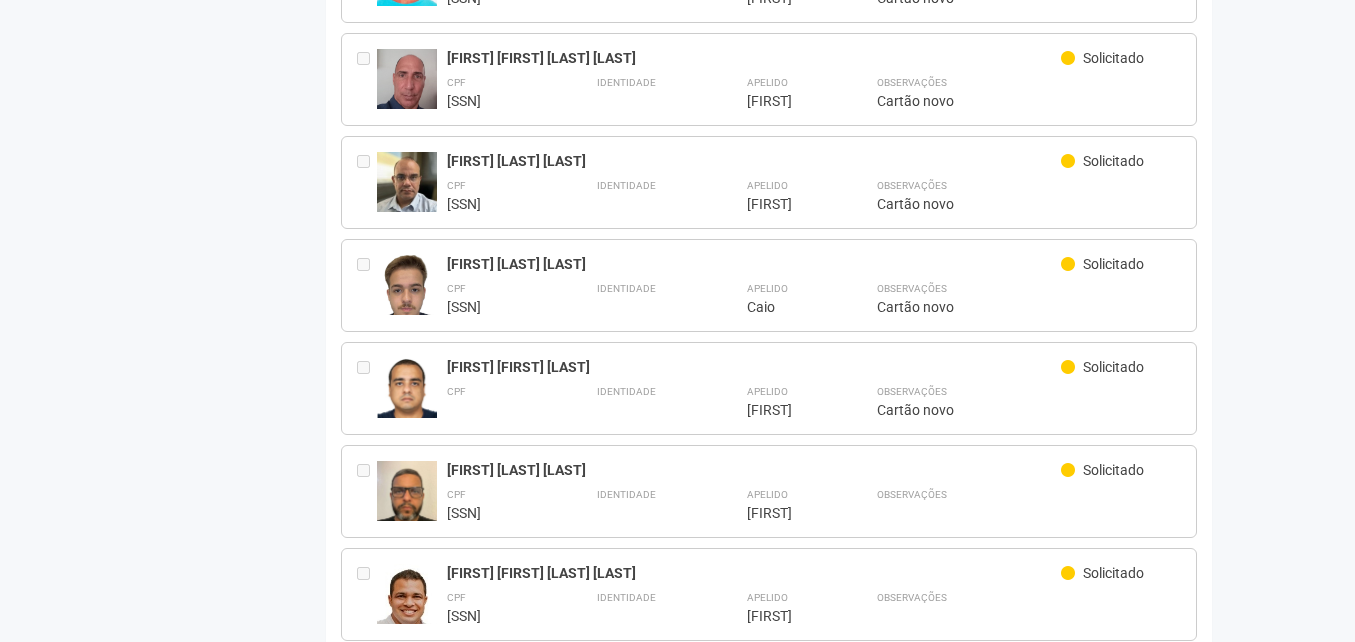 scroll, scrollTop: 0, scrollLeft: 0, axis: both 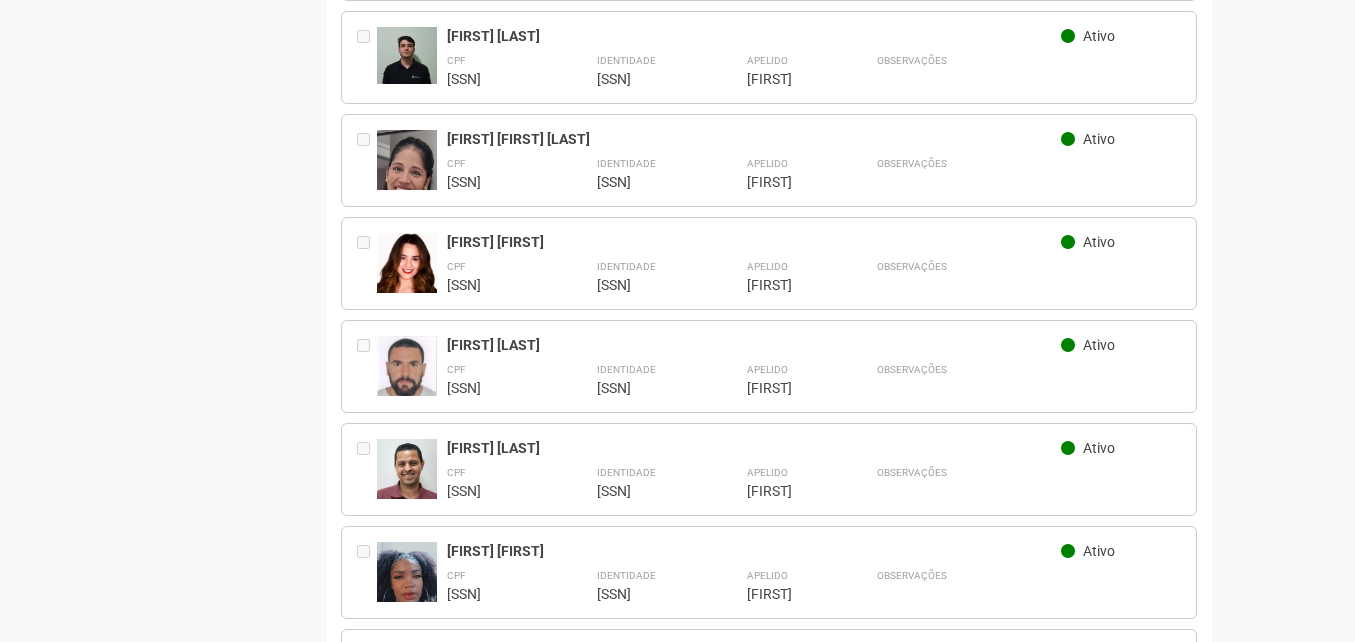 click on "Enviar solicitação" at bounding box center [408, 803] 